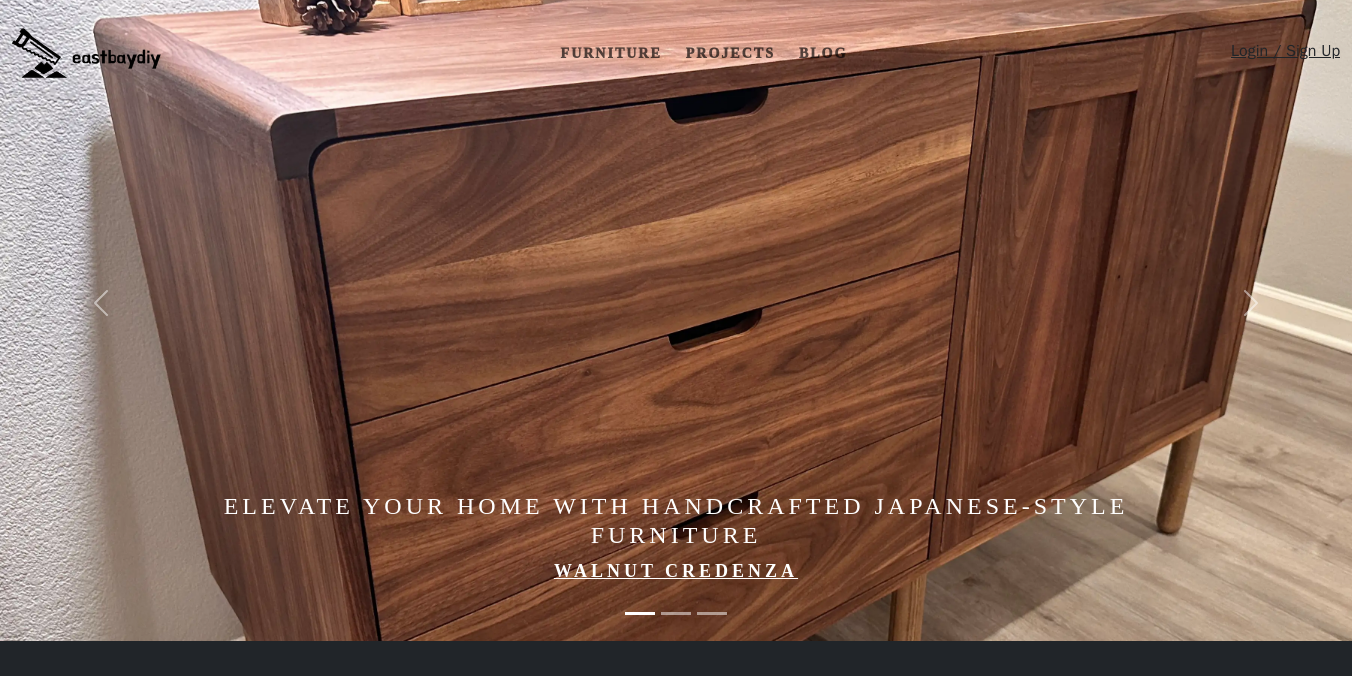 scroll, scrollTop: 0, scrollLeft: 0, axis: both 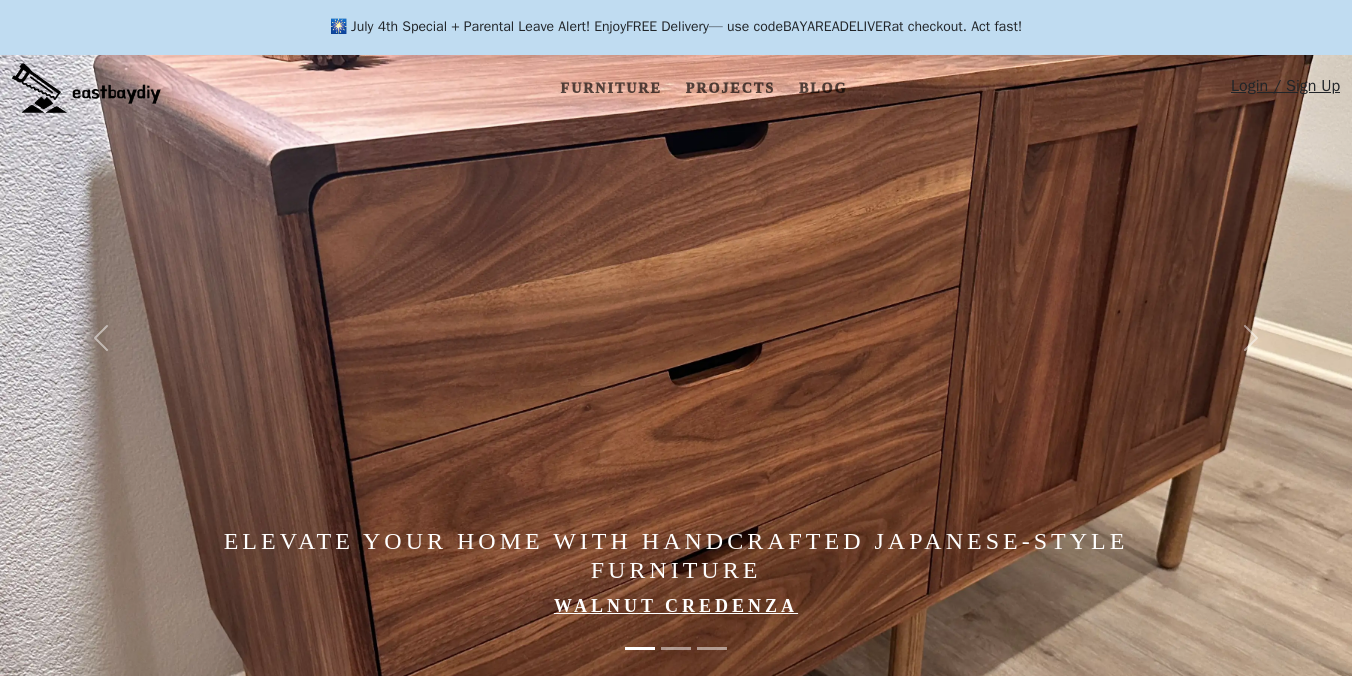 click at bounding box center (751, 338) 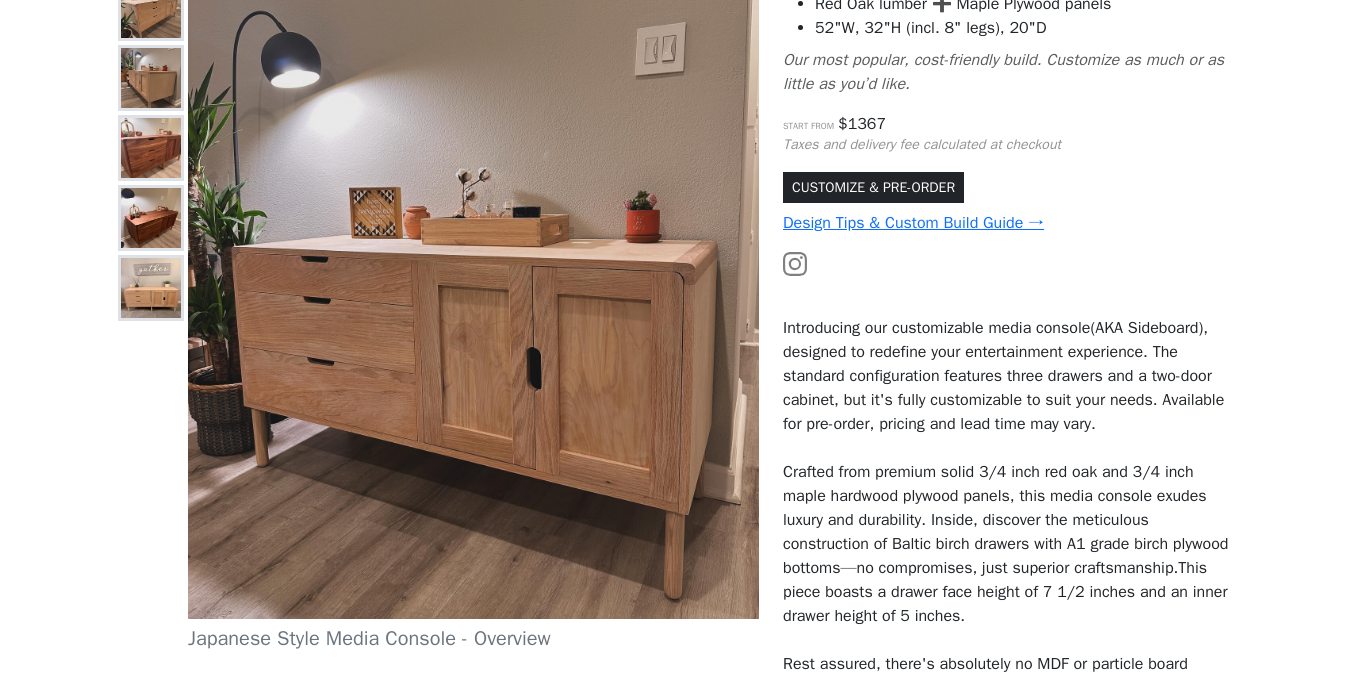 scroll, scrollTop: 132, scrollLeft: 0, axis: vertical 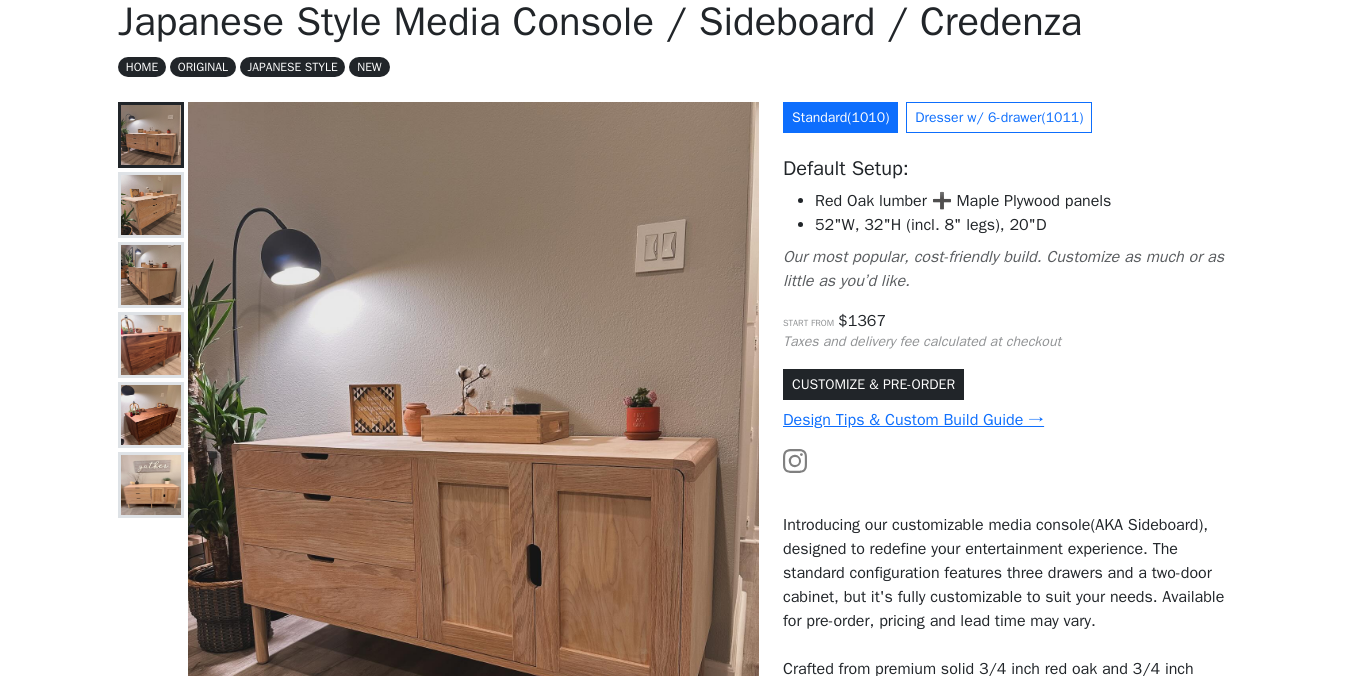 click at bounding box center (151, 205) 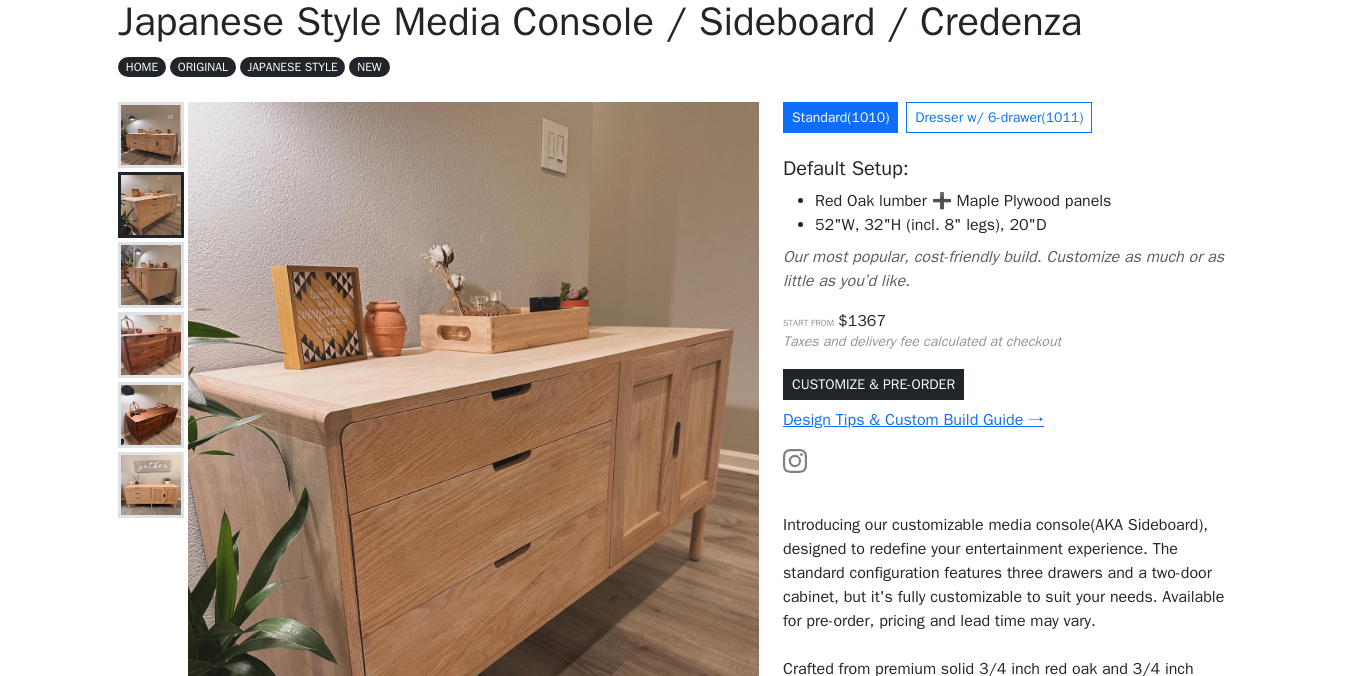 click at bounding box center [151, 205] 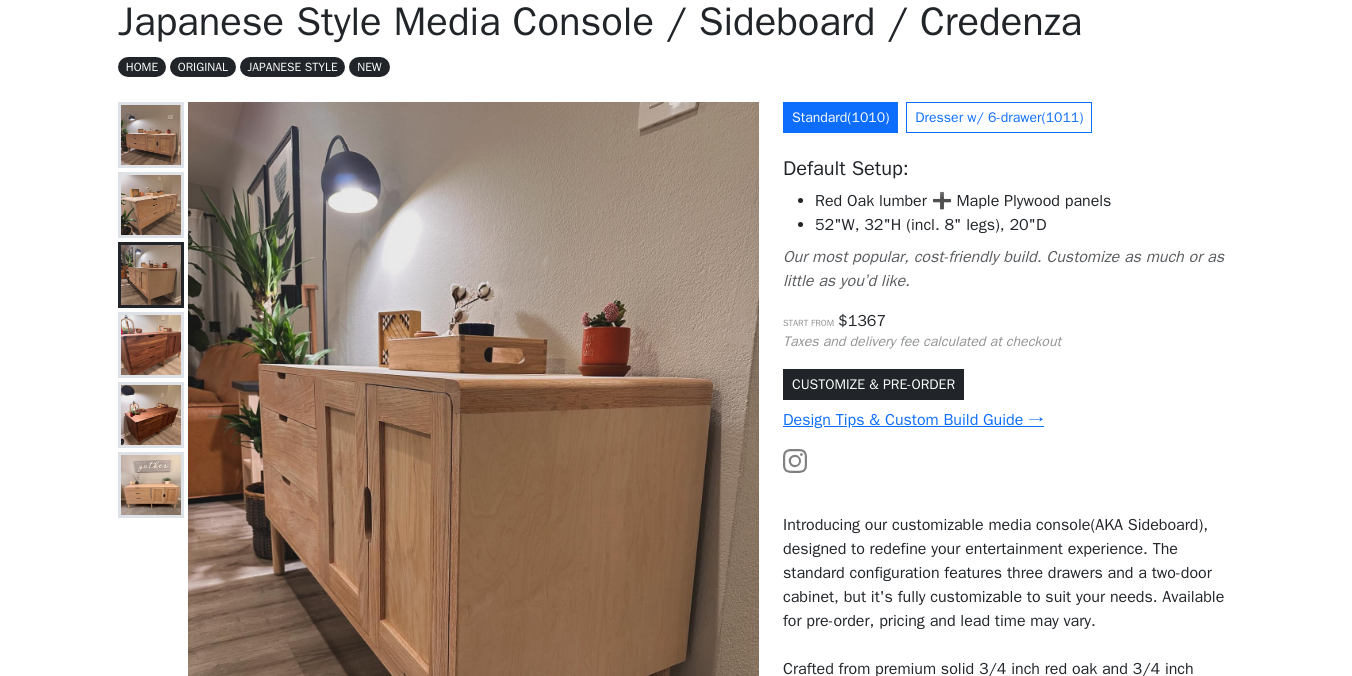 click at bounding box center [151, 205] 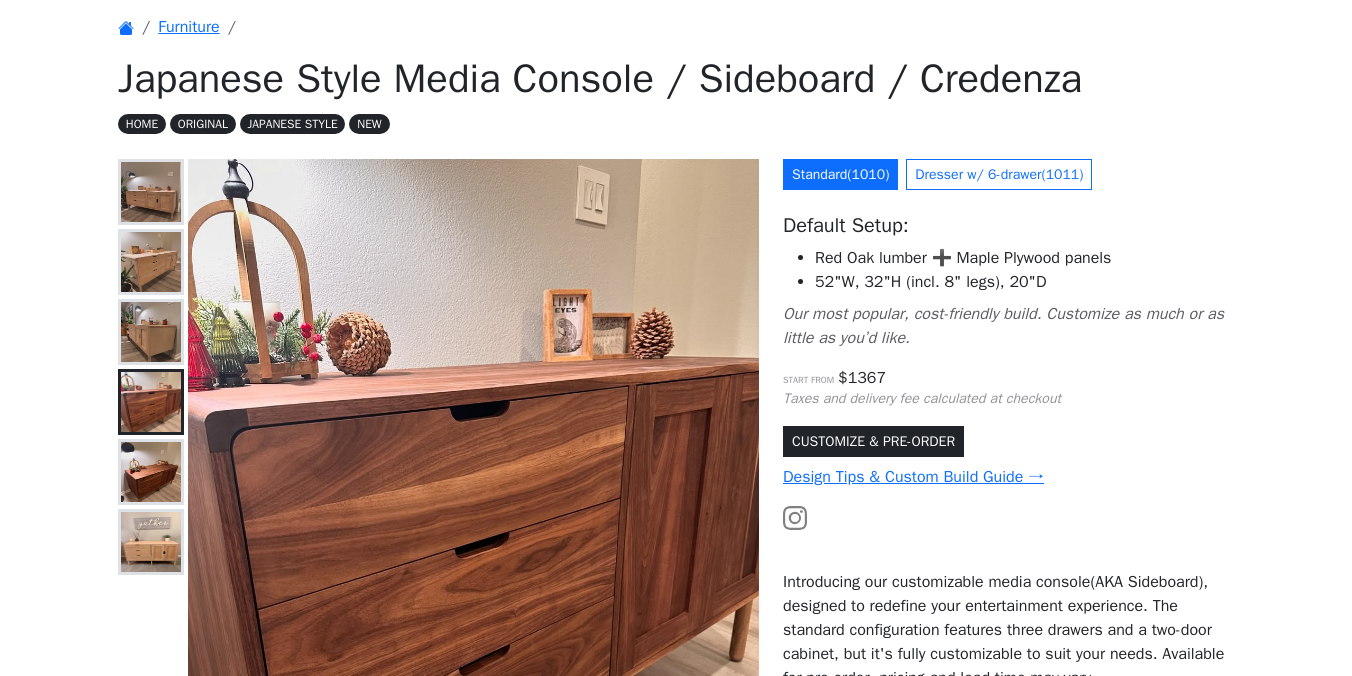 scroll, scrollTop: 0, scrollLeft: 0, axis: both 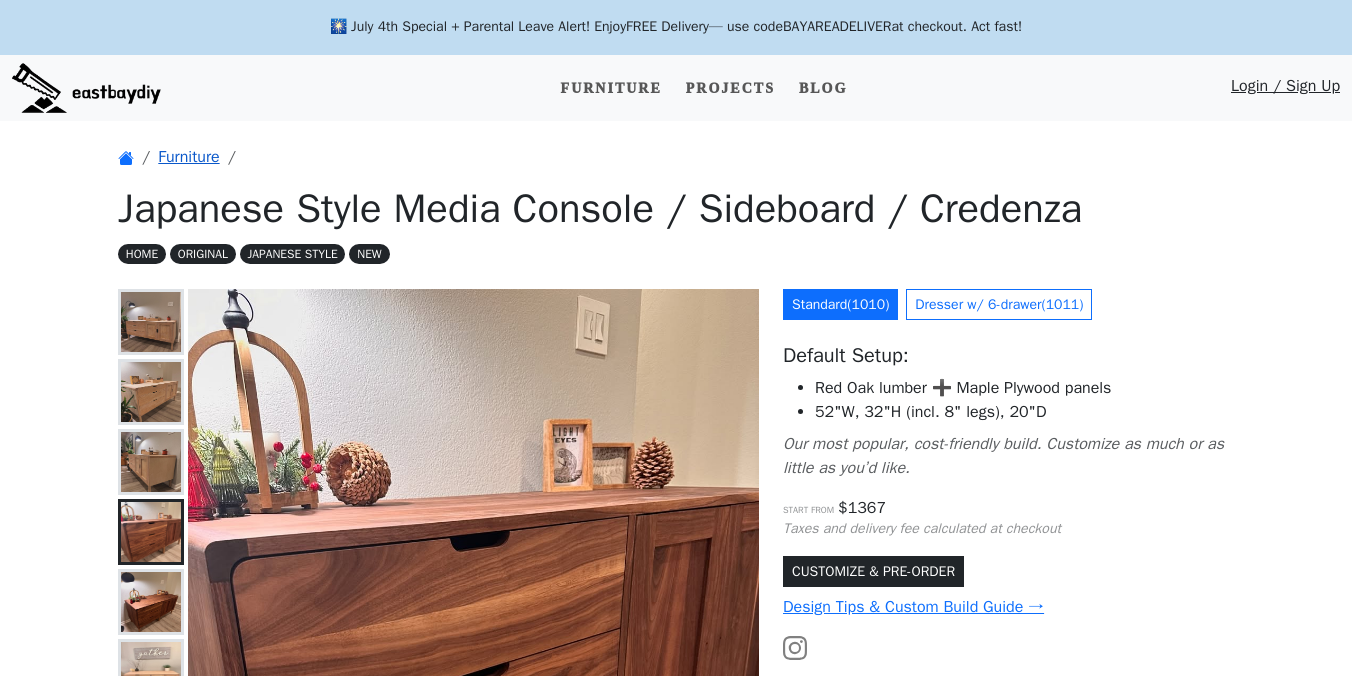 click on "Furniture" at bounding box center [188, 157] 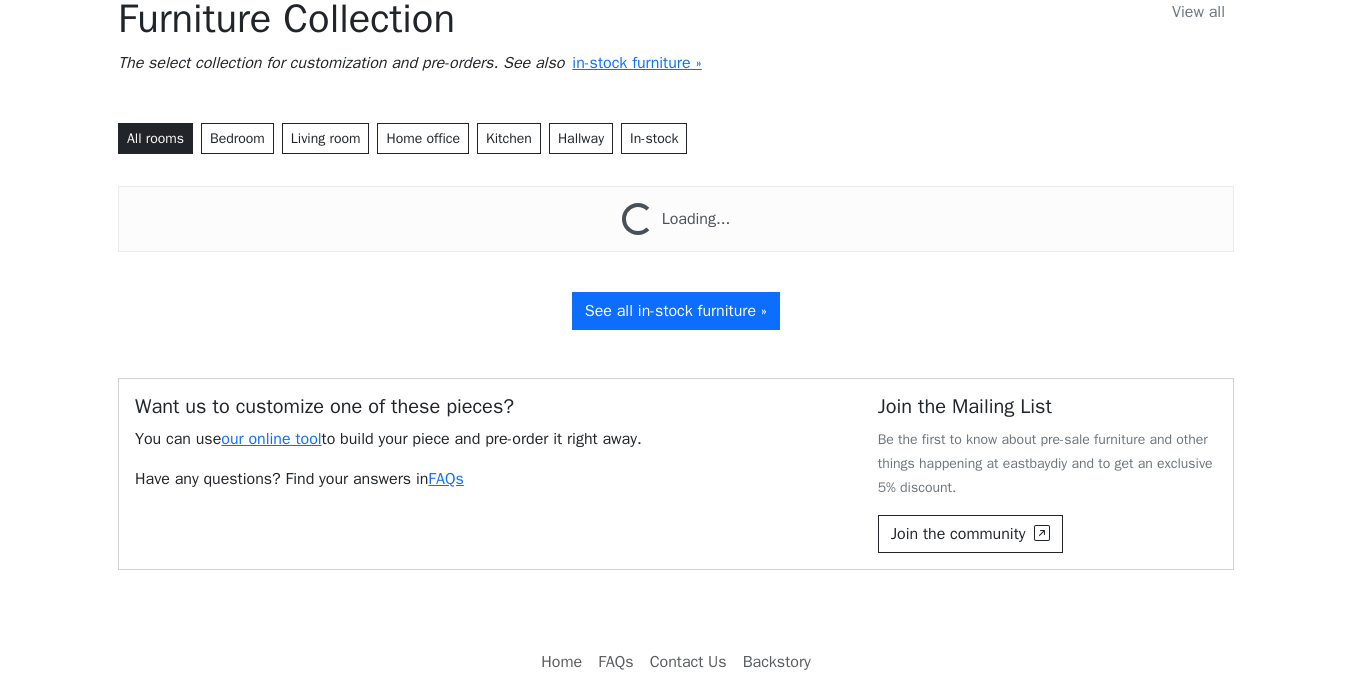 scroll, scrollTop: 110, scrollLeft: 0, axis: vertical 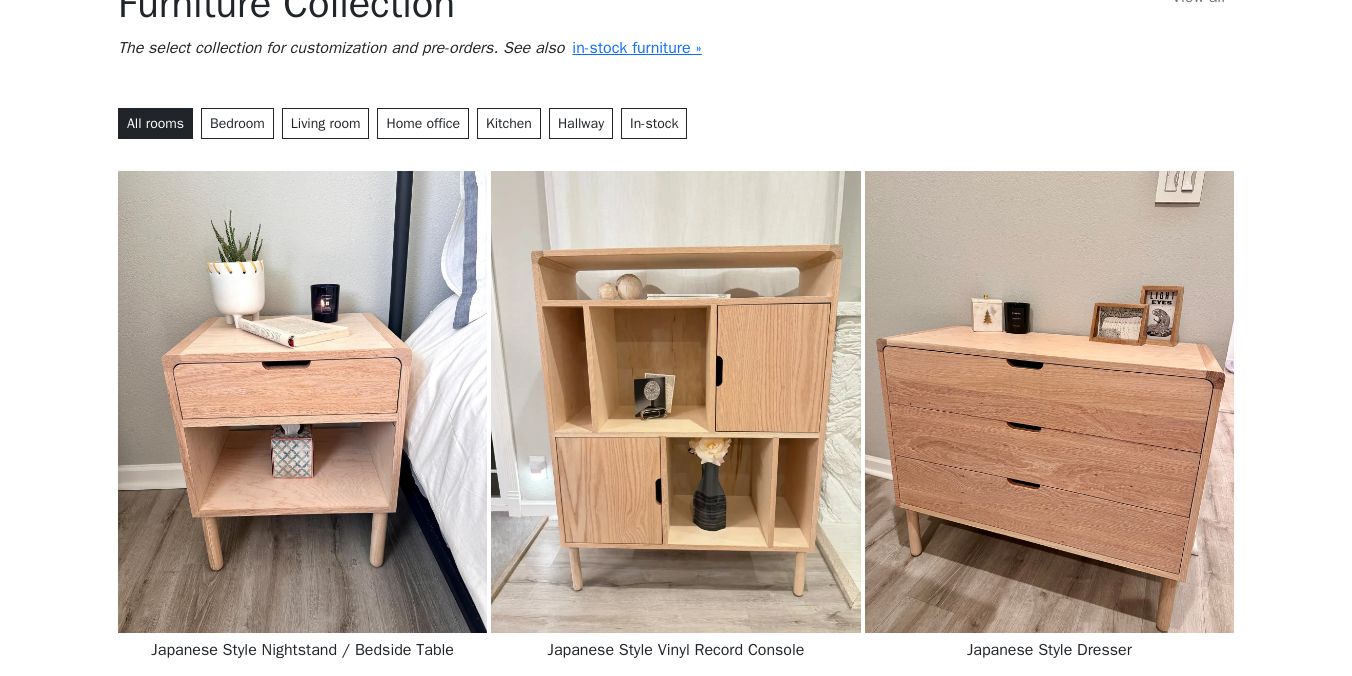 click at bounding box center [675, 402] 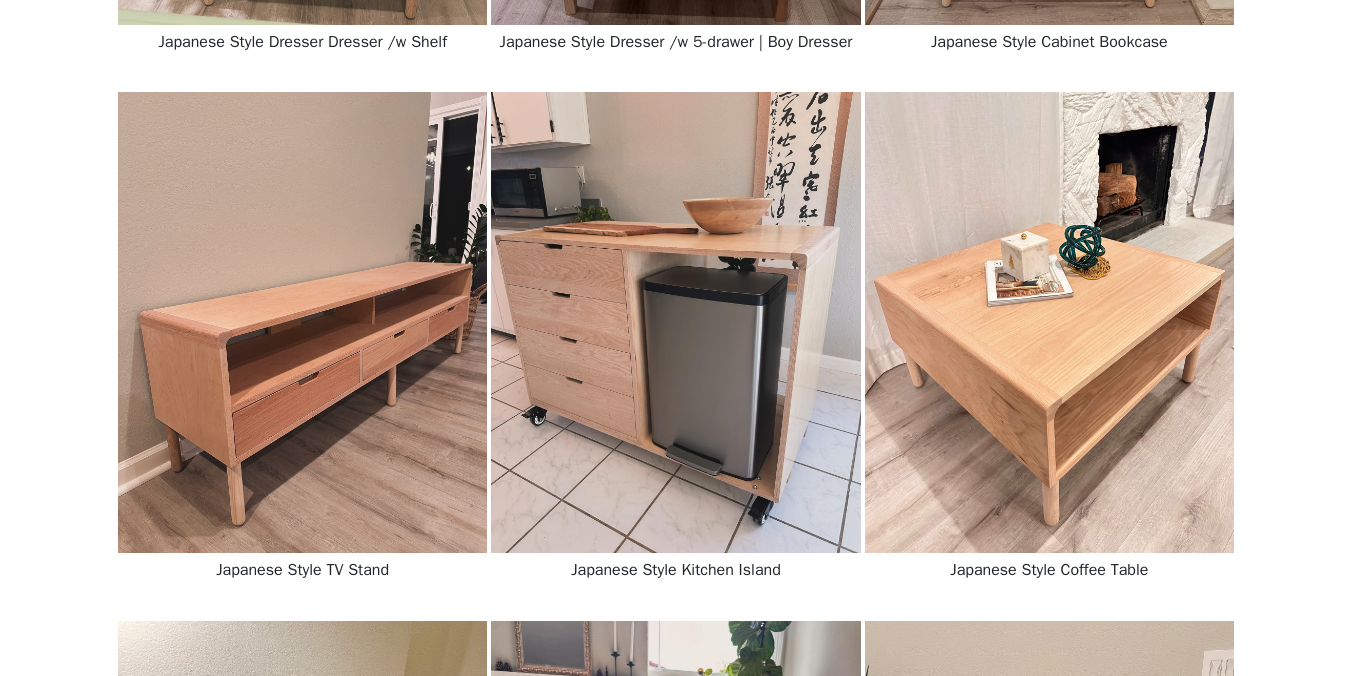 scroll, scrollTop: 1290, scrollLeft: 0, axis: vertical 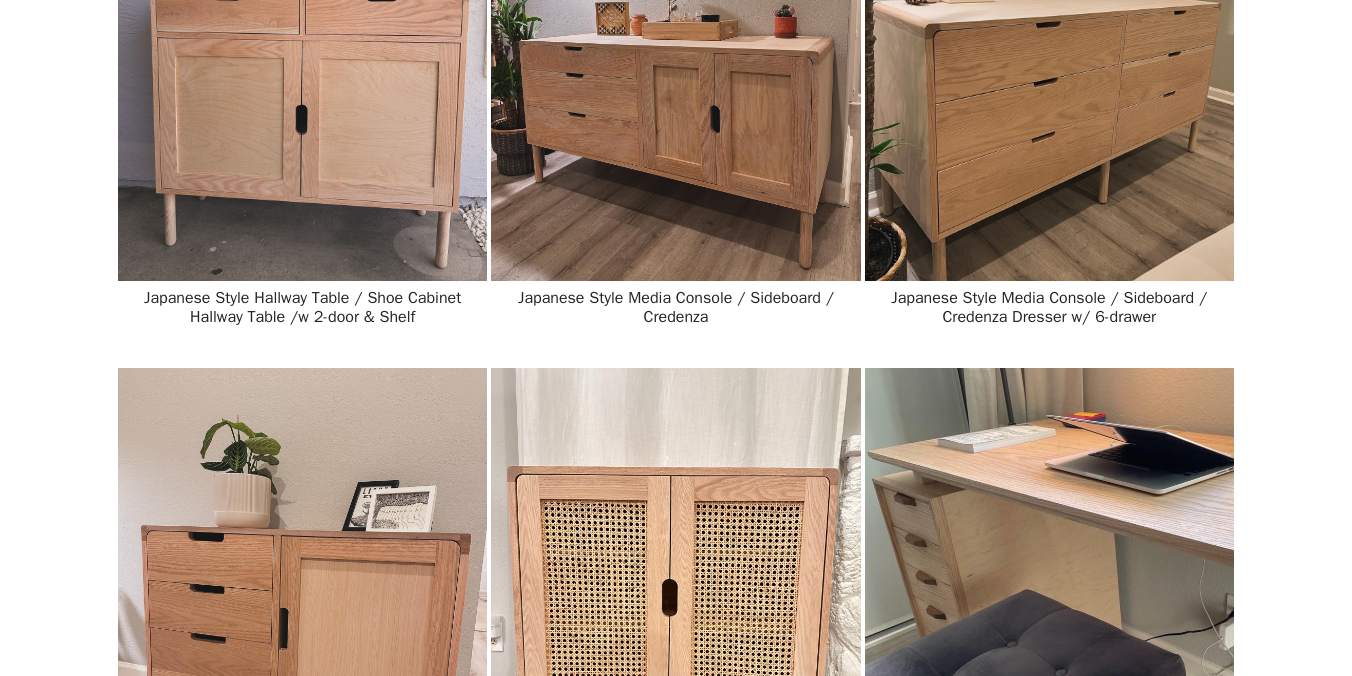 click at bounding box center (1049, 599) 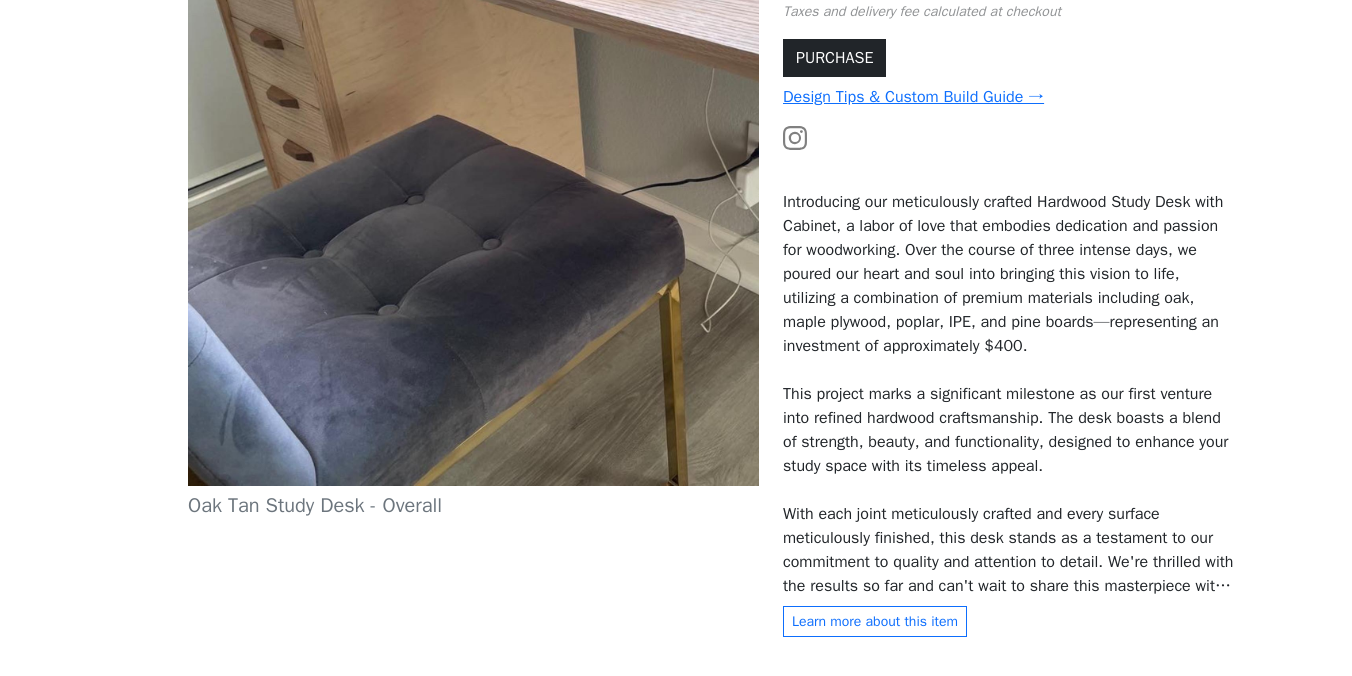 scroll, scrollTop: 0, scrollLeft: 0, axis: both 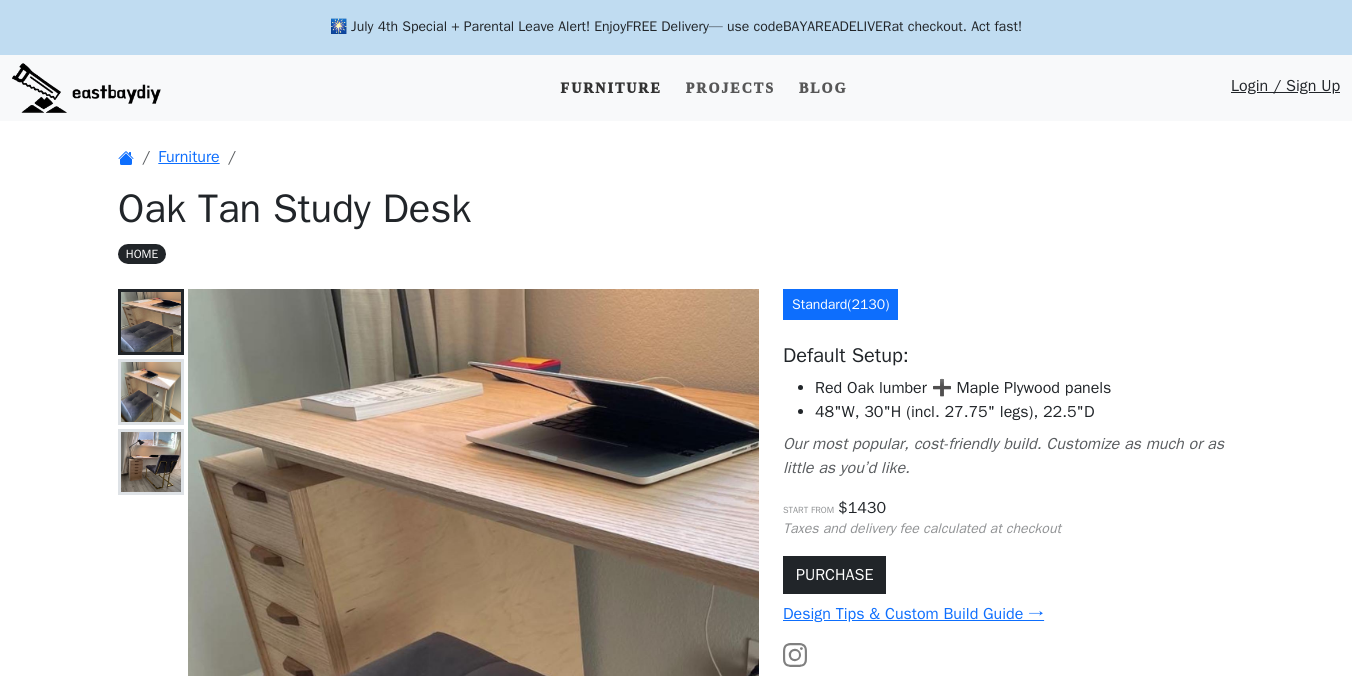 click on "Furniture" at bounding box center (611, 88) 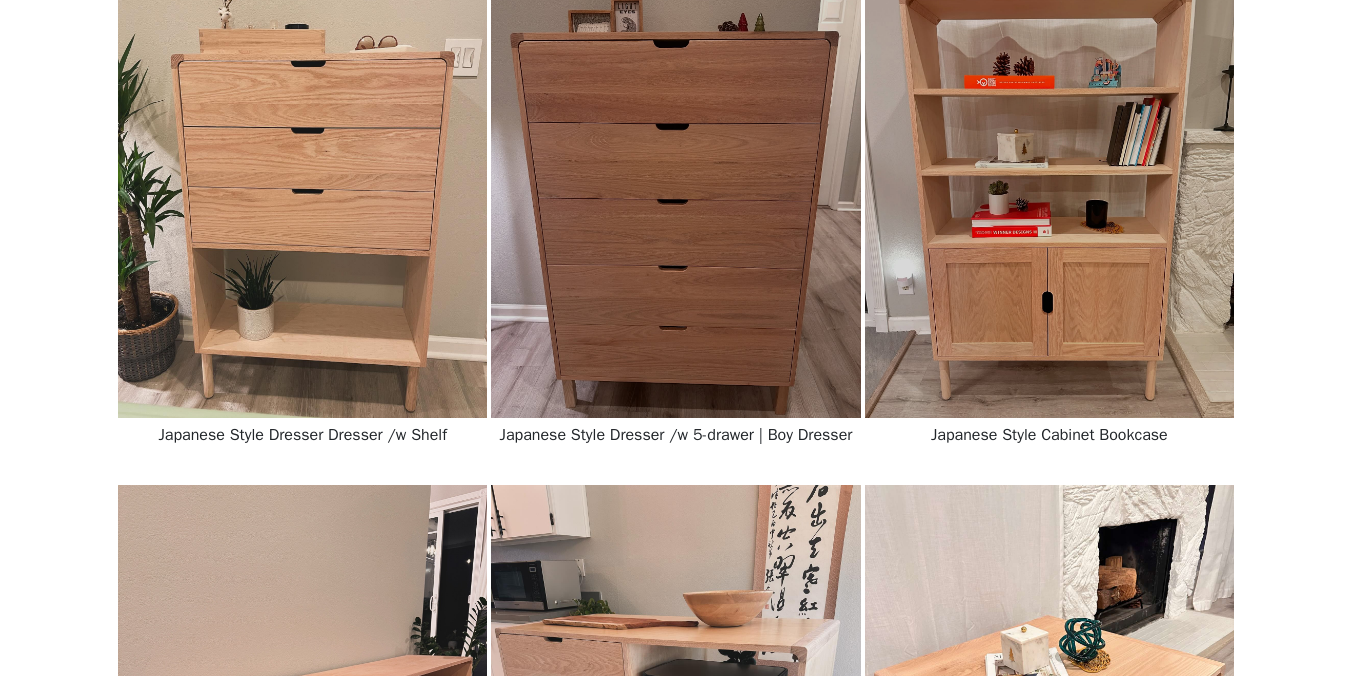 scroll, scrollTop: 0, scrollLeft: 0, axis: both 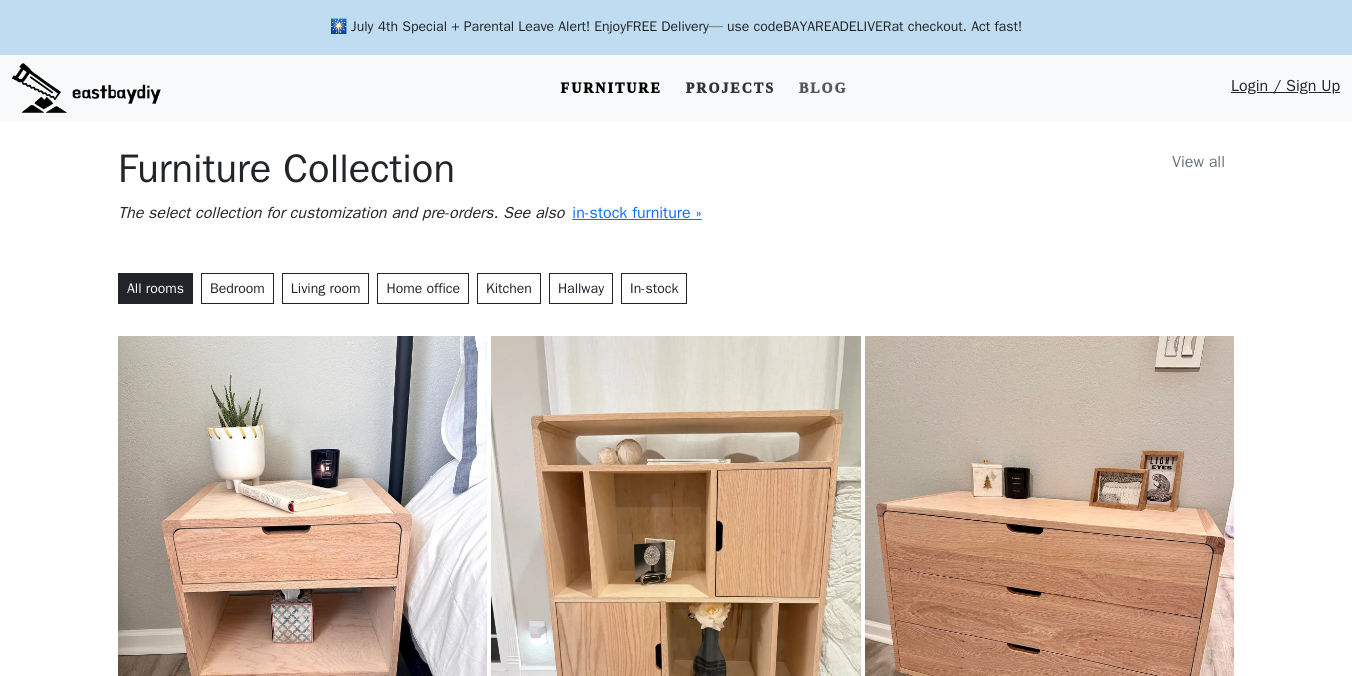 click on "Projects" at bounding box center [730, 88] 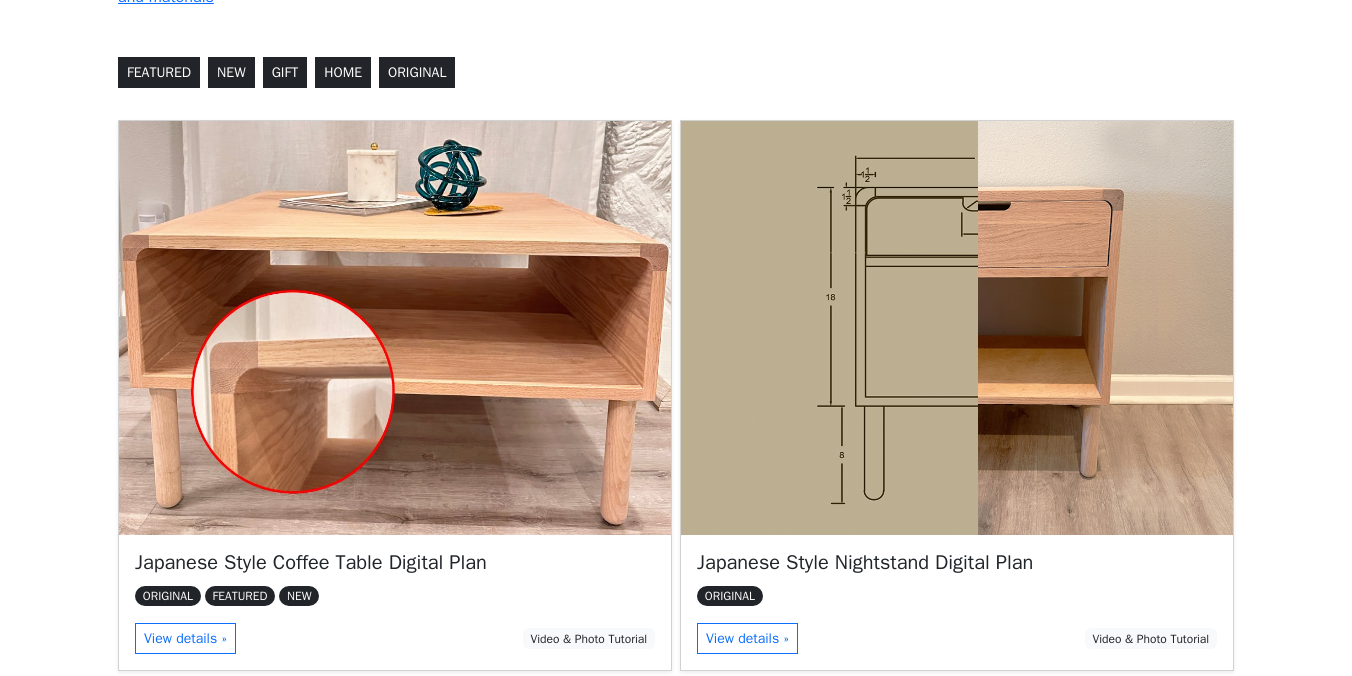 scroll, scrollTop: 0, scrollLeft: 0, axis: both 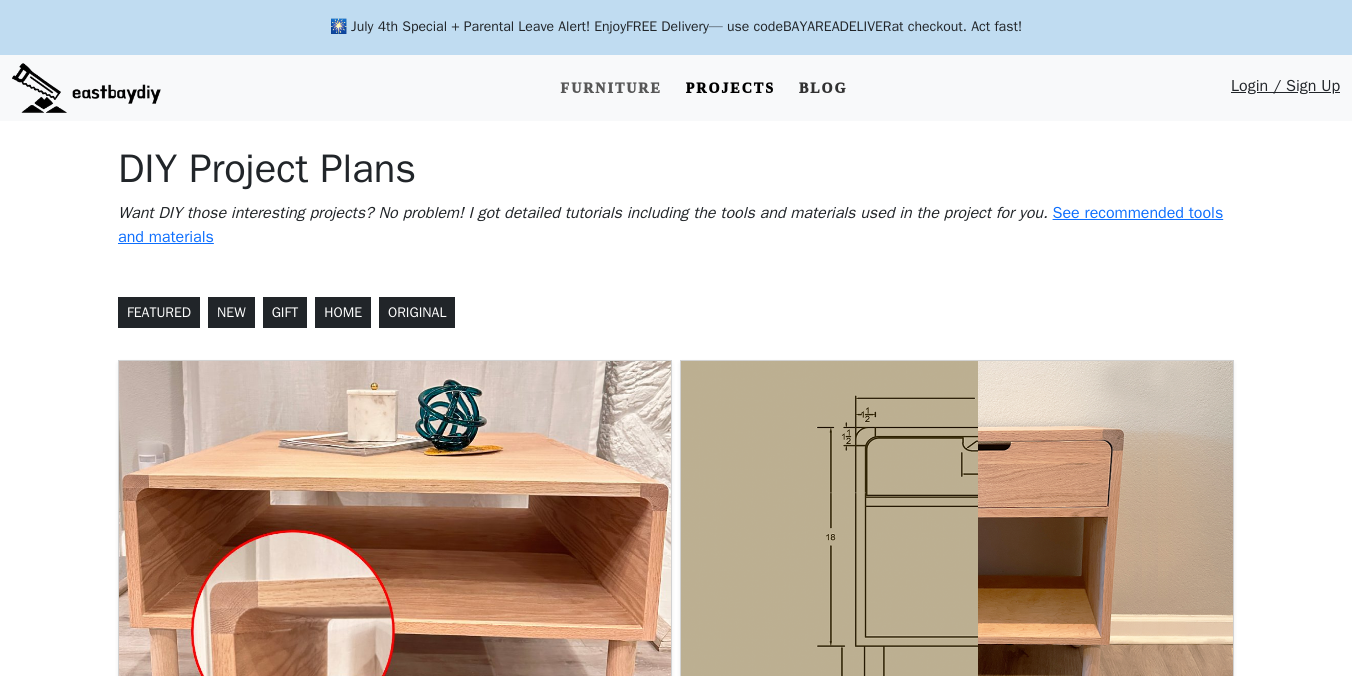 click on "Blog" at bounding box center [823, 88] 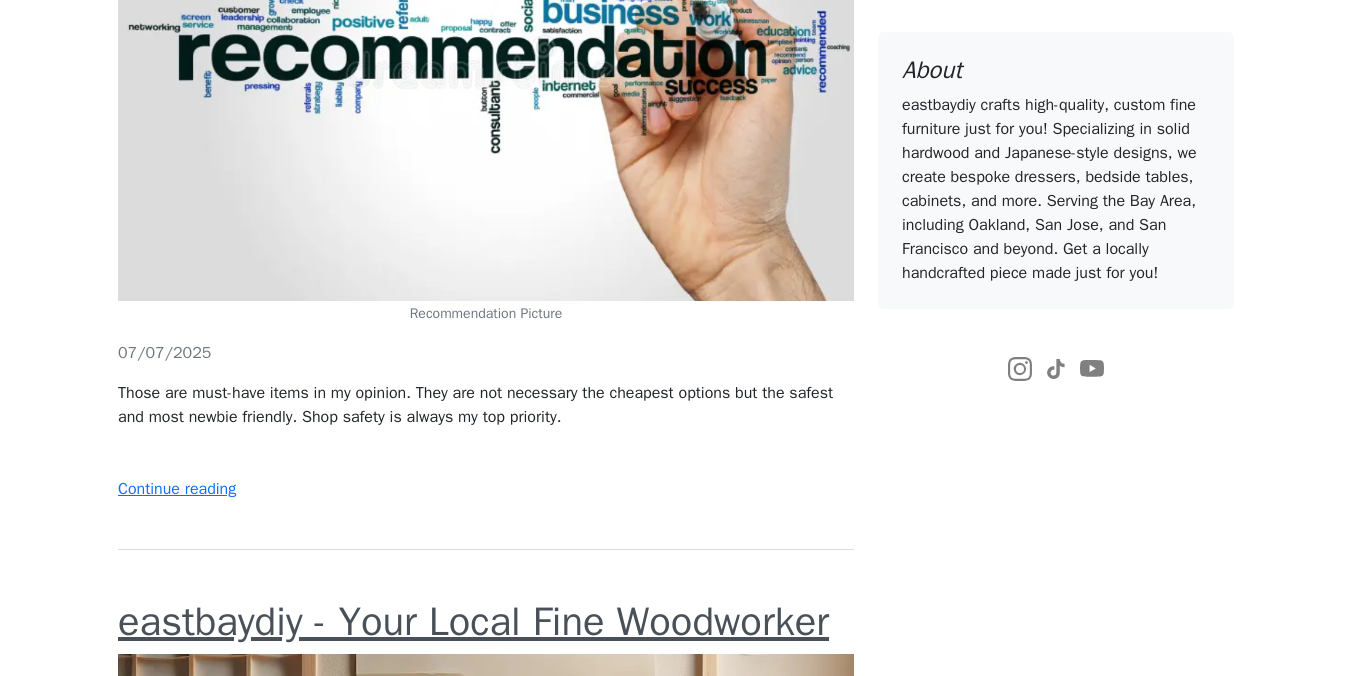 scroll, scrollTop: 633, scrollLeft: 0, axis: vertical 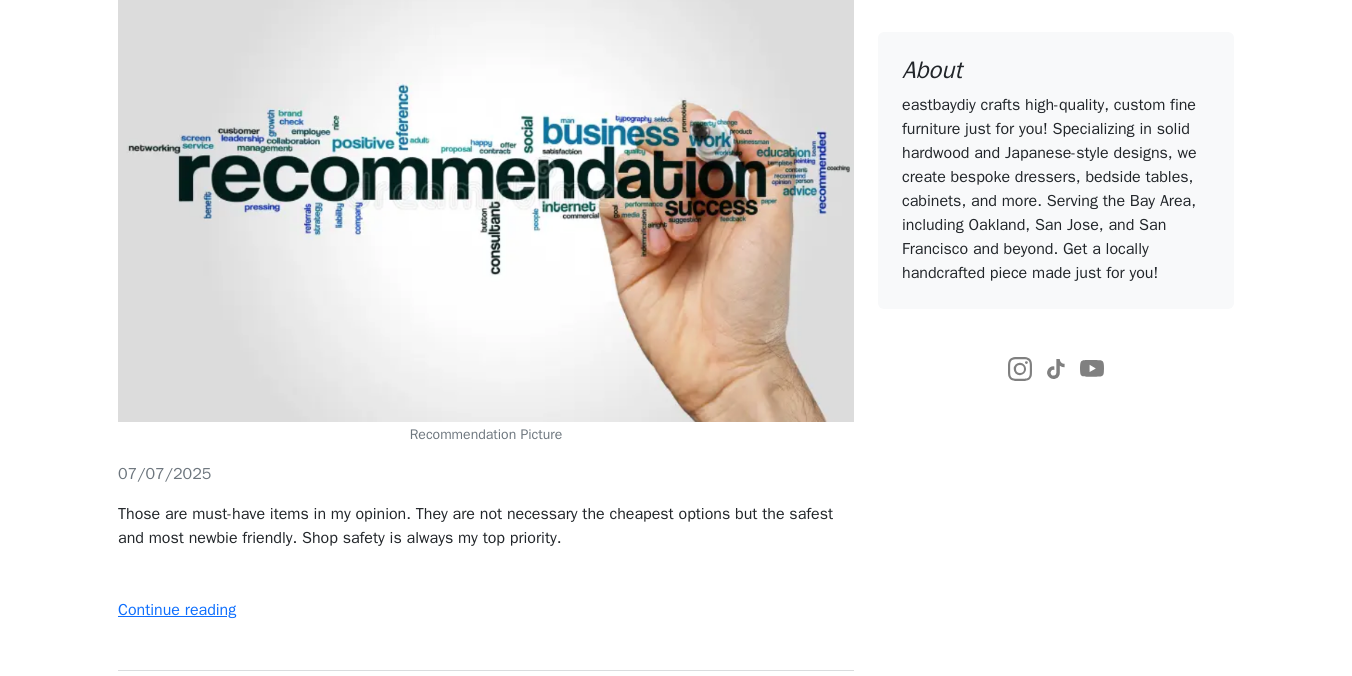 click at bounding box center (486, 185) 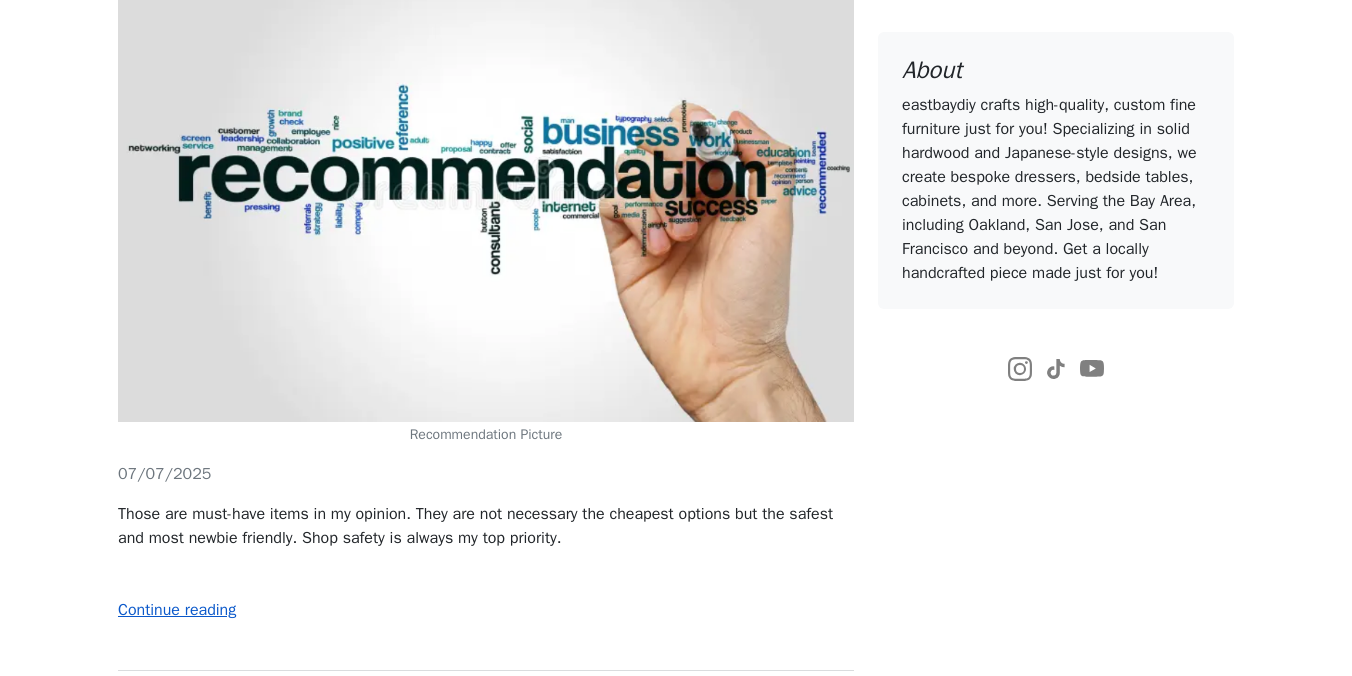 click on "Continue reading" at bounding box center [177, 610] 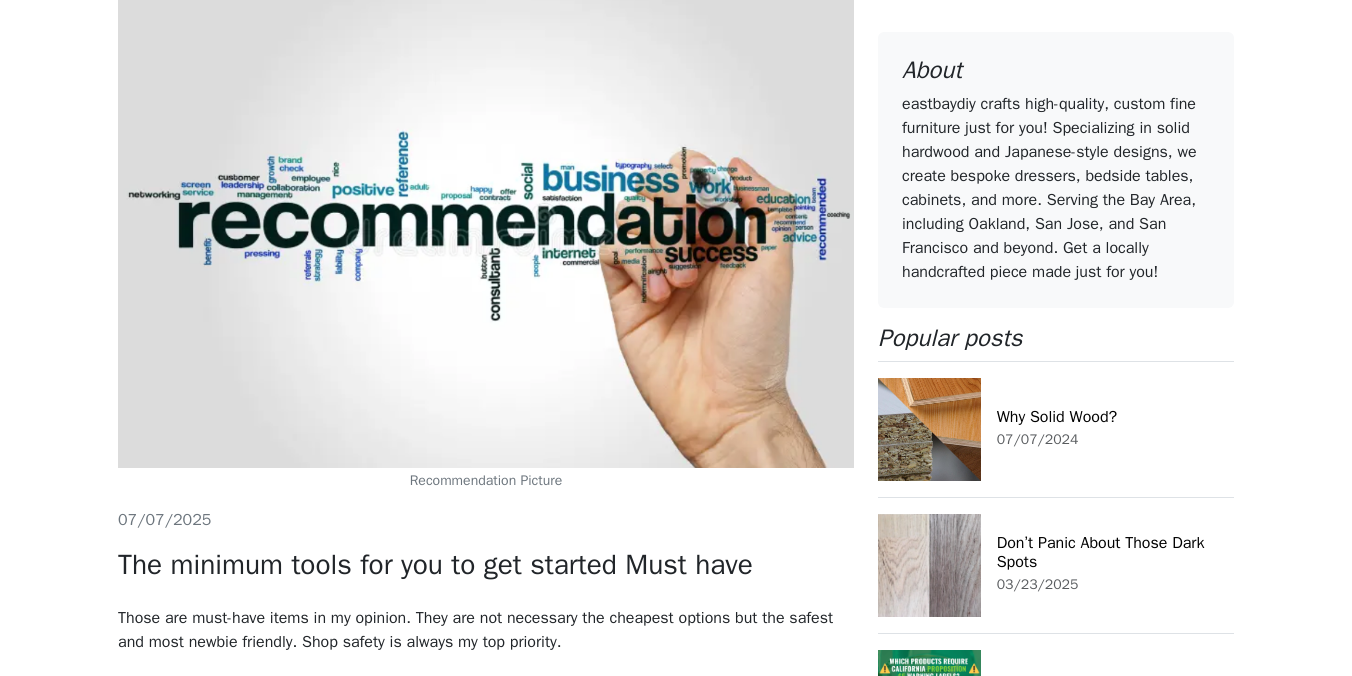 scroll, scrollTop: 0, scrollLeft: 0, axis: both 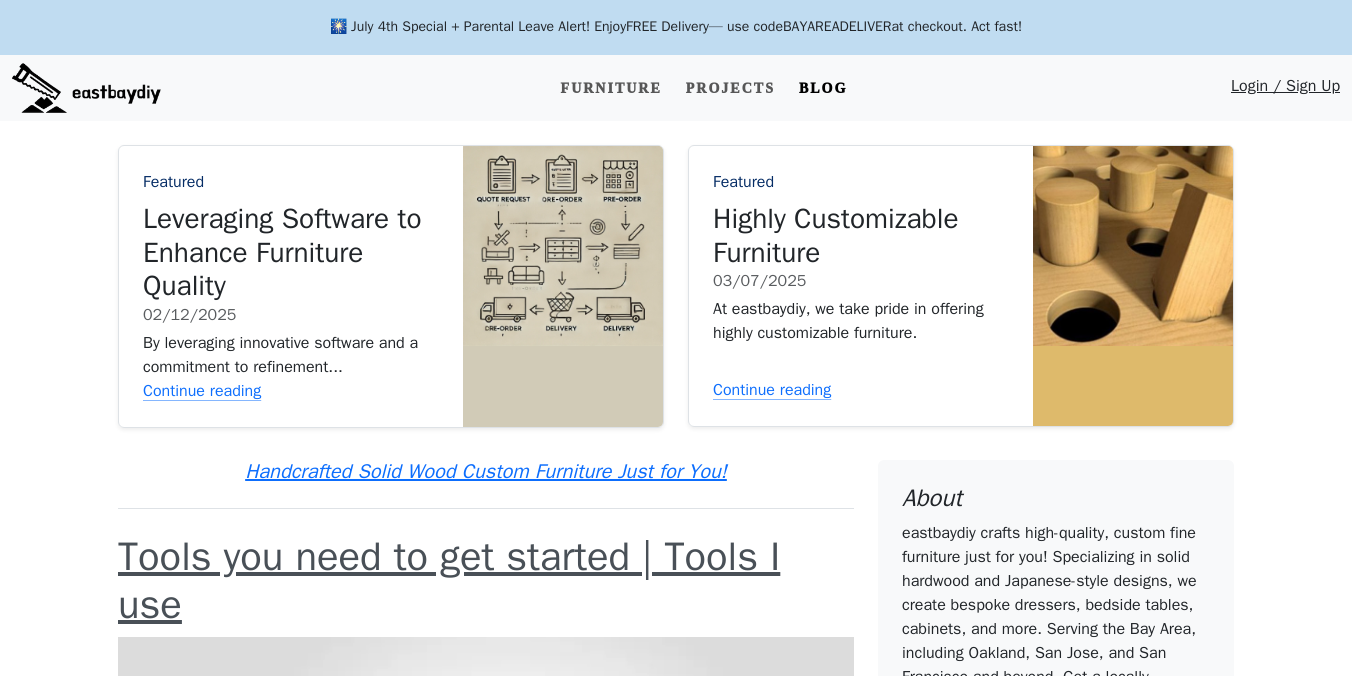 click on "Furniture Projects Blog" at bounding box center (700, 88) 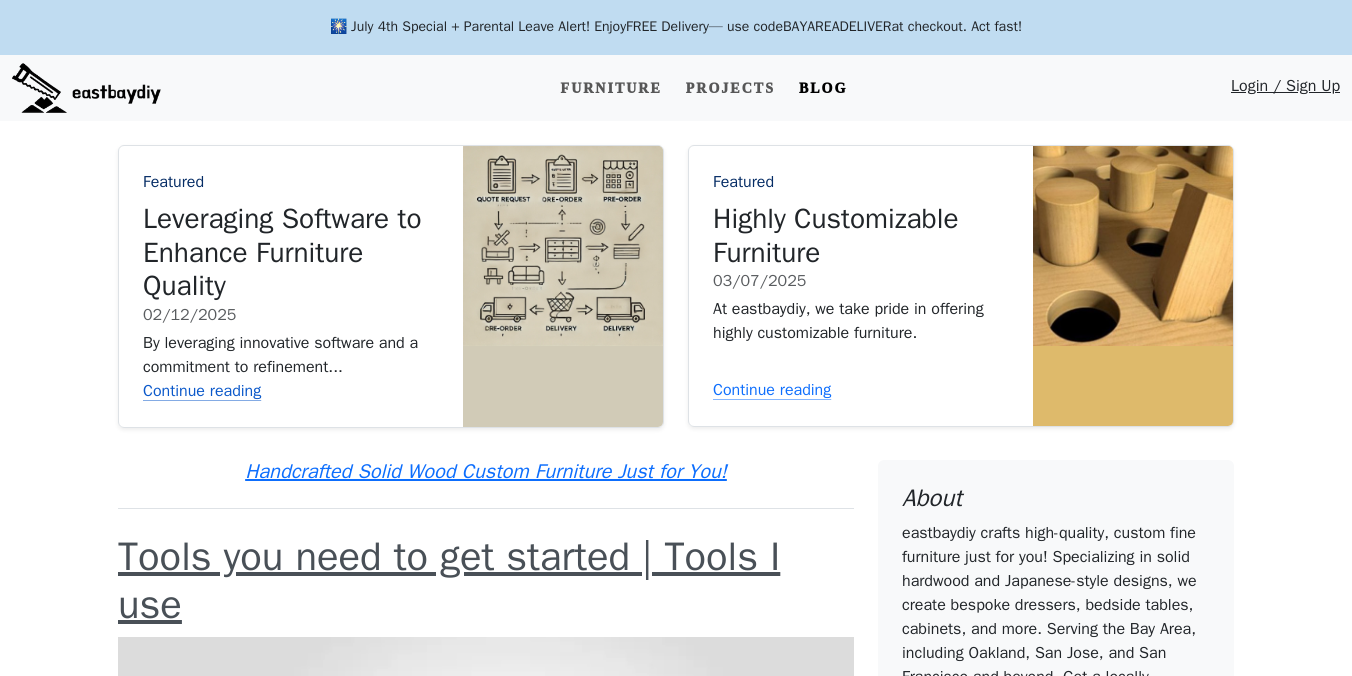 scroll, scrollTop: 0, scrollLeft: 0, axis: both 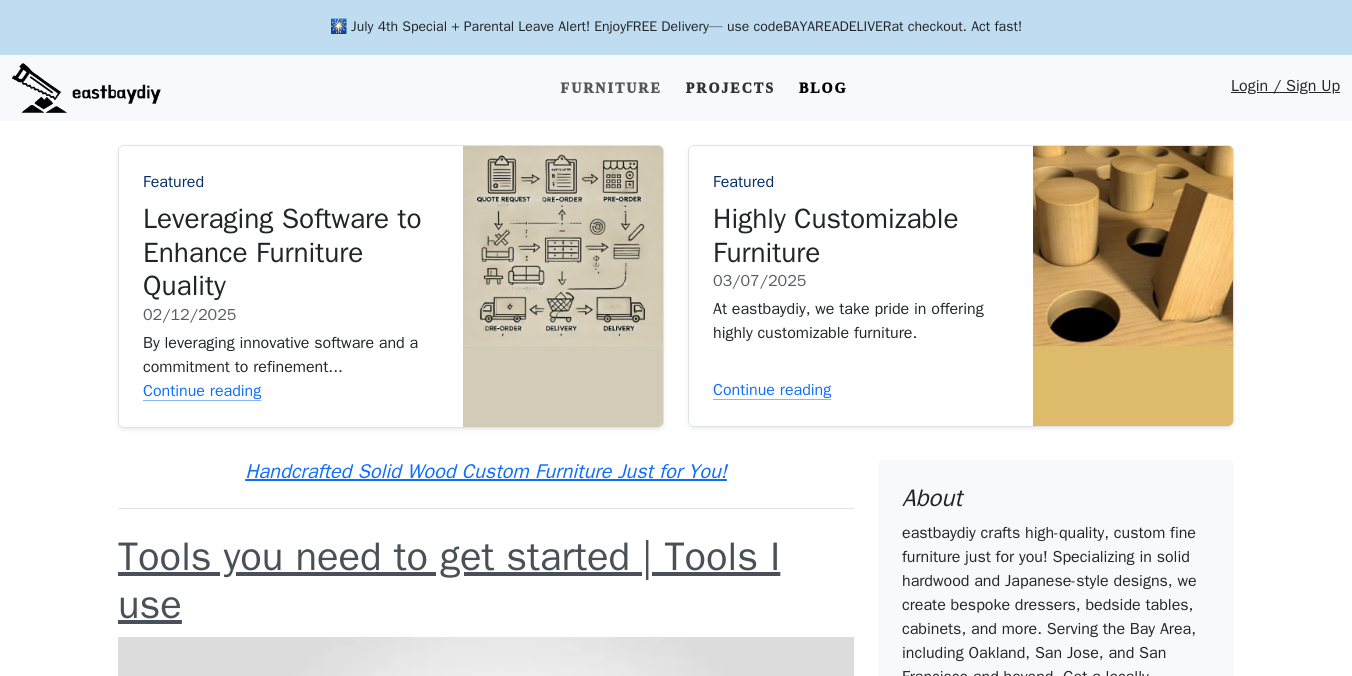 click on "Projects" at bounding box center (730, 88) 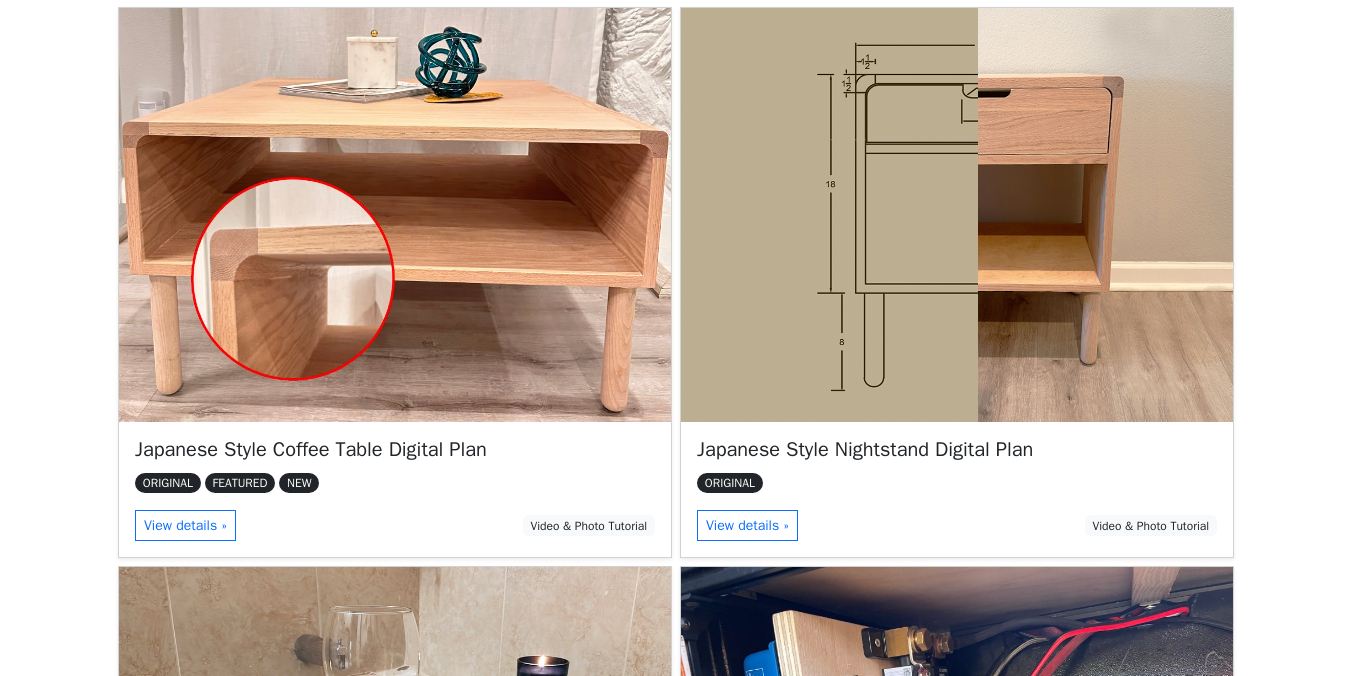 scroll, scrollTop: 0, scrollLeft: 0, axis: both 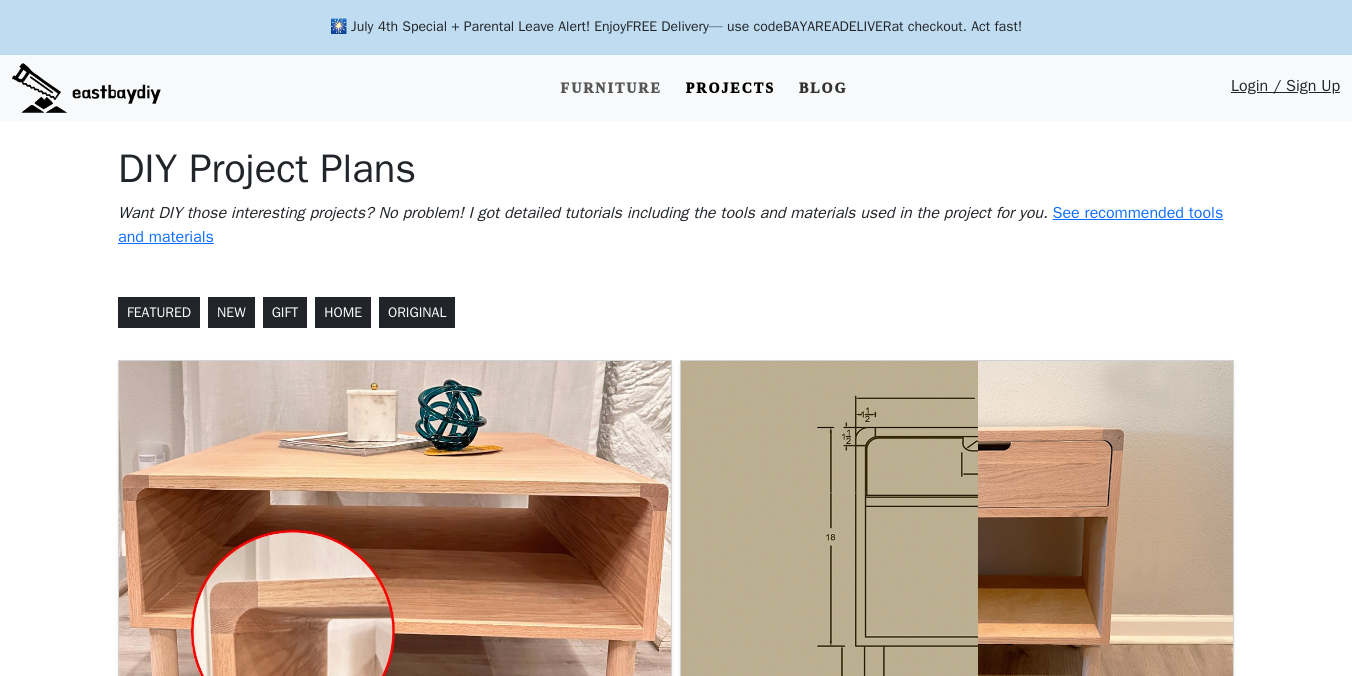 click on "Blog" at bounding box center (823, 88) 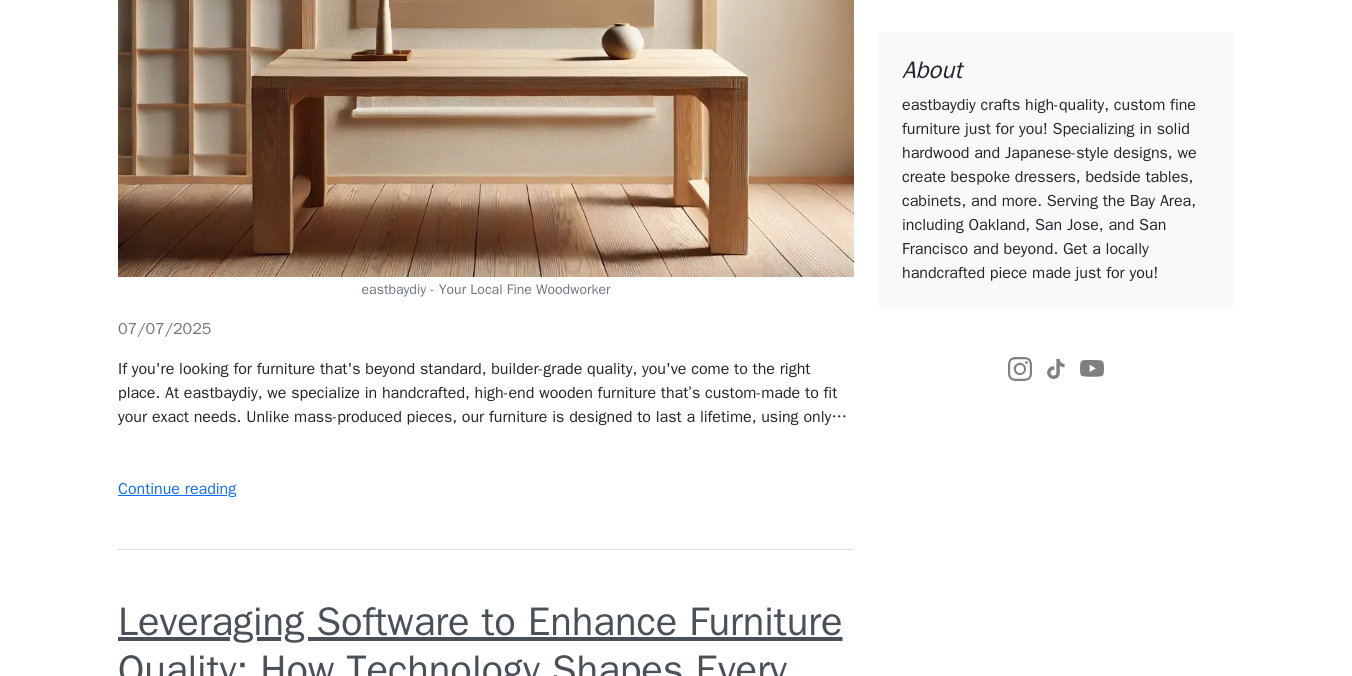 scroll, scrollTop: 1724, scrollLeft: 0, axis: vertical 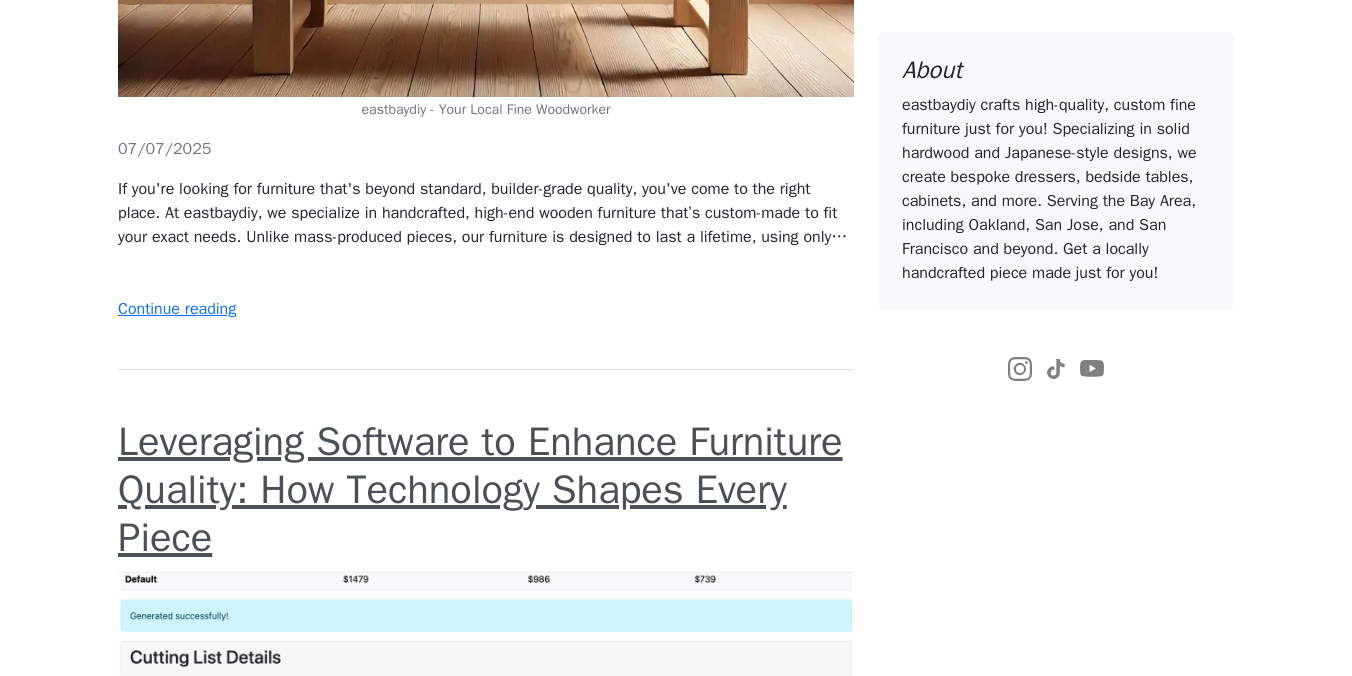 click on "Leveraging Software to Enhance Furniture Quality: How Technology Shapes Every Piece" at bounding box center [480, 489] 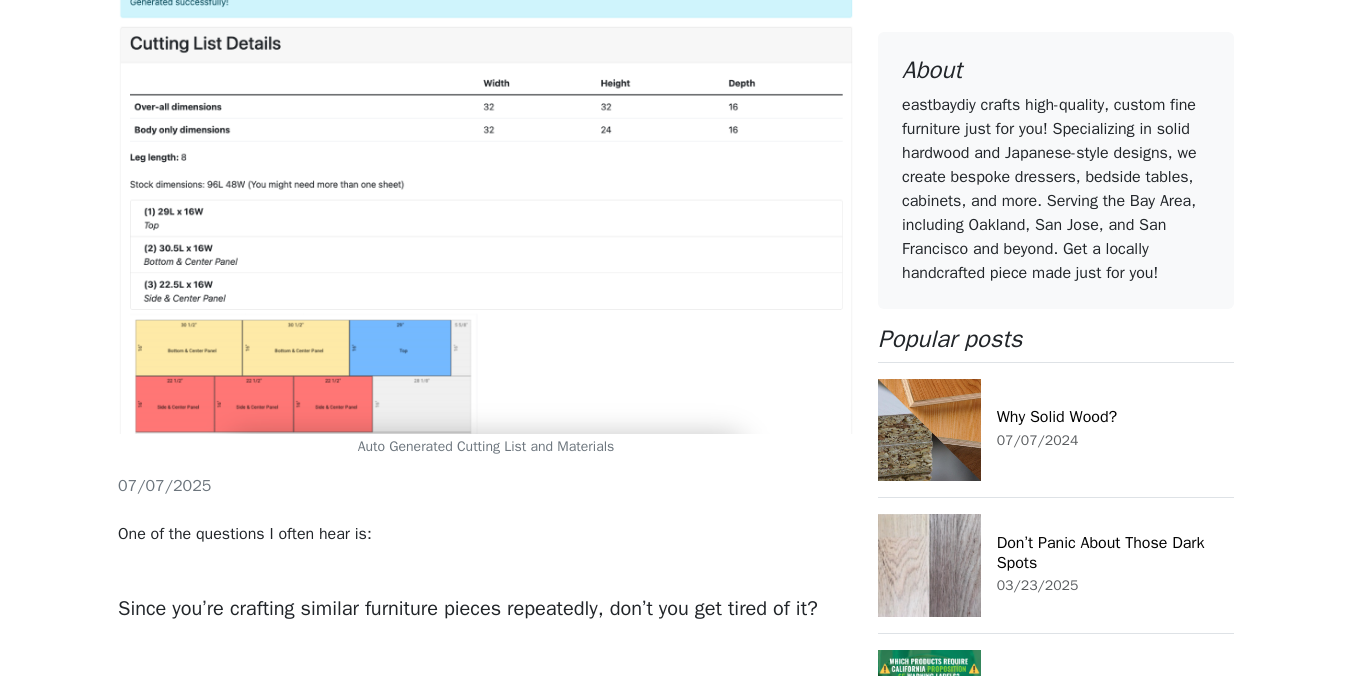 scroll, scrollTop: 0, scrollLeft: 0, axis: both 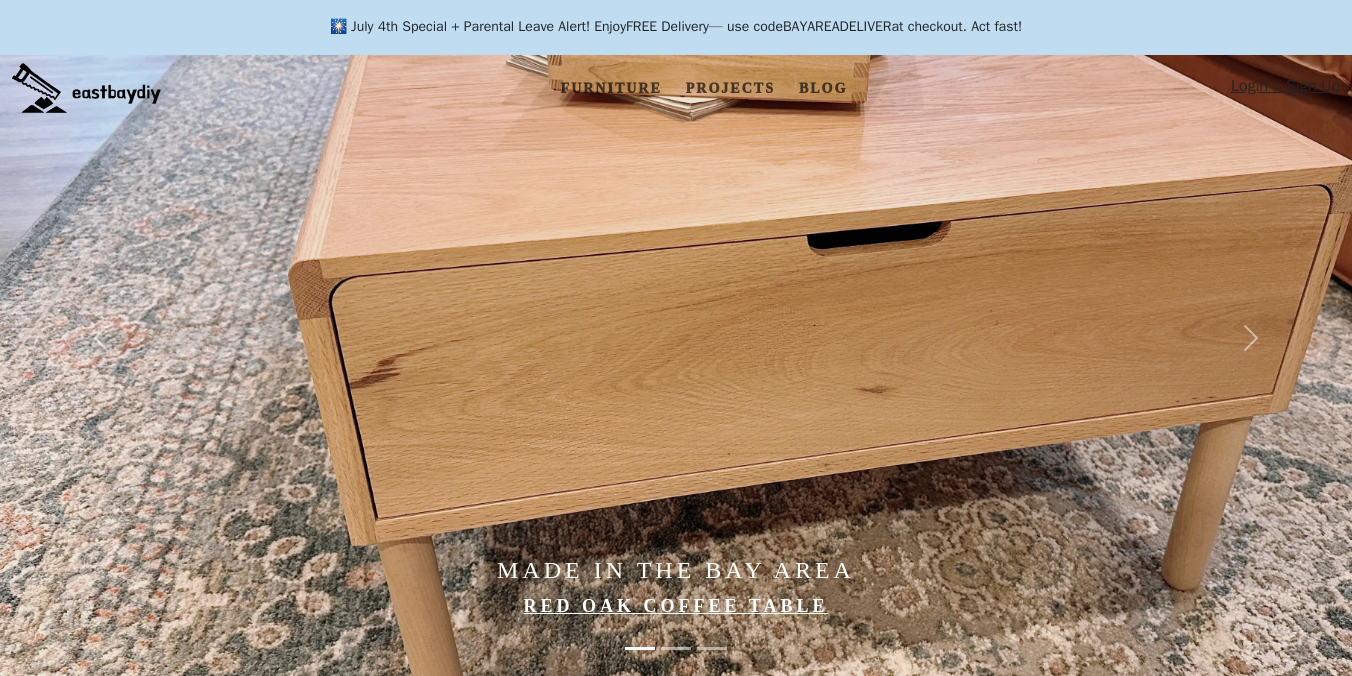 click on "Furniture Projects Blog Login / Sign Up" at bounding box center (676, 88) 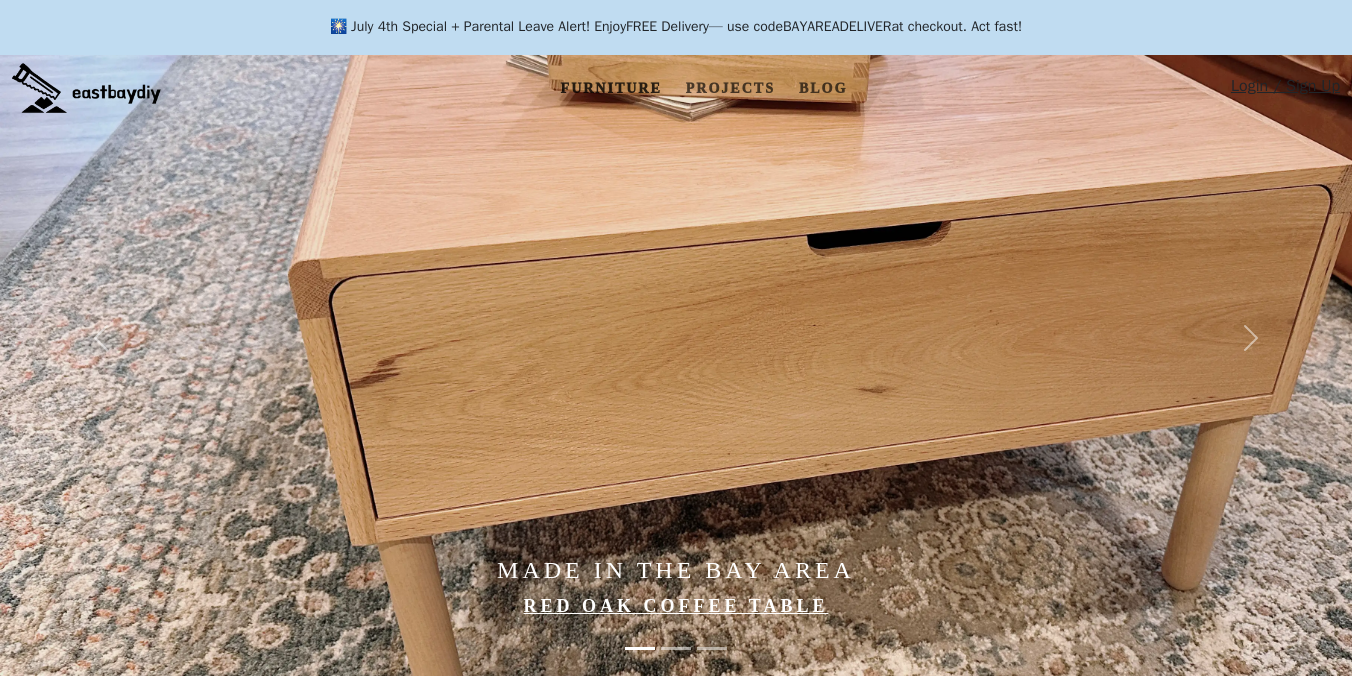 click on "Furniture" at bounding box center (611, 88) 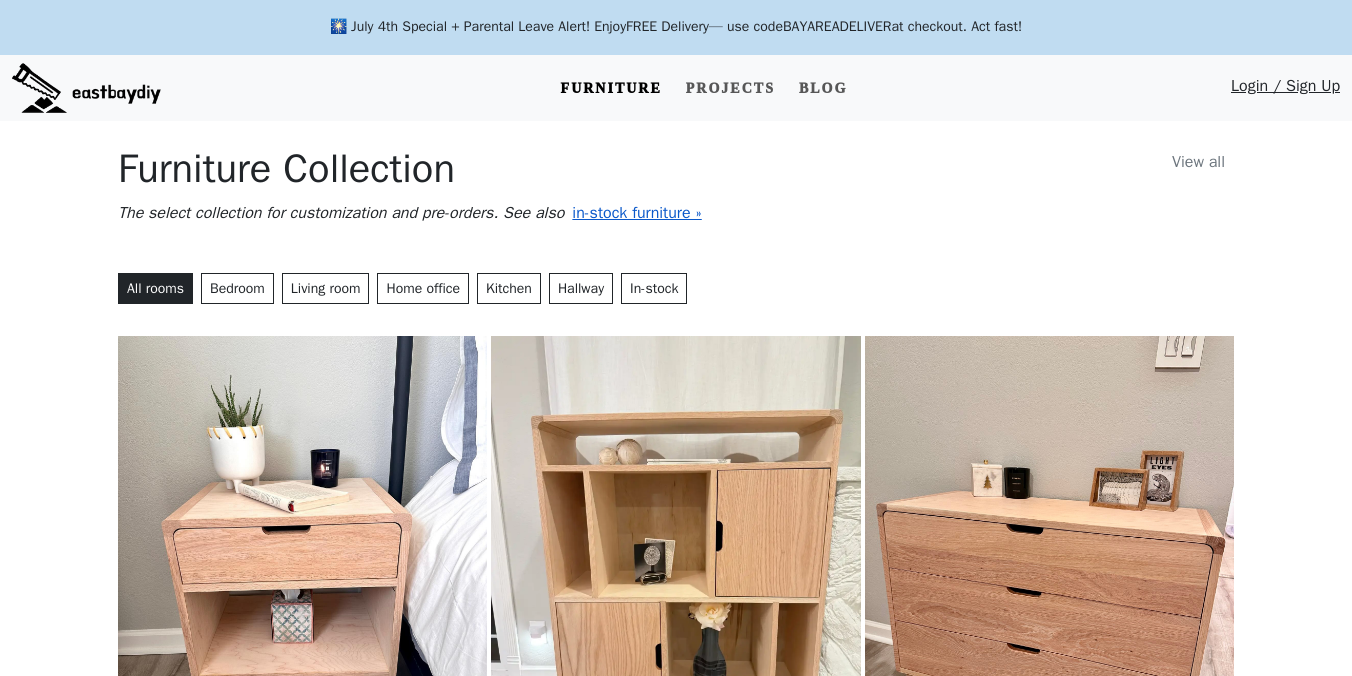 click on "in-stock furniture »" at bounding box center [636, 213] 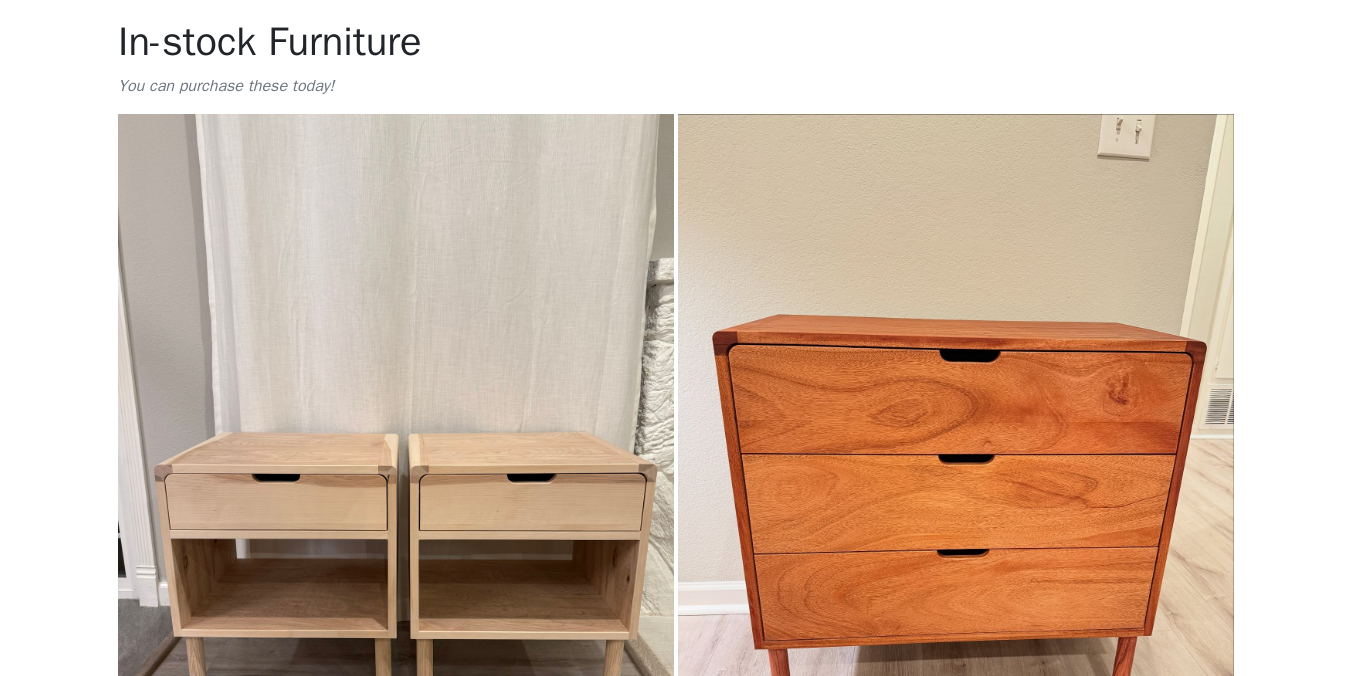 scroll, scrollTop: 0, scrollLeft: 0, axis: both 